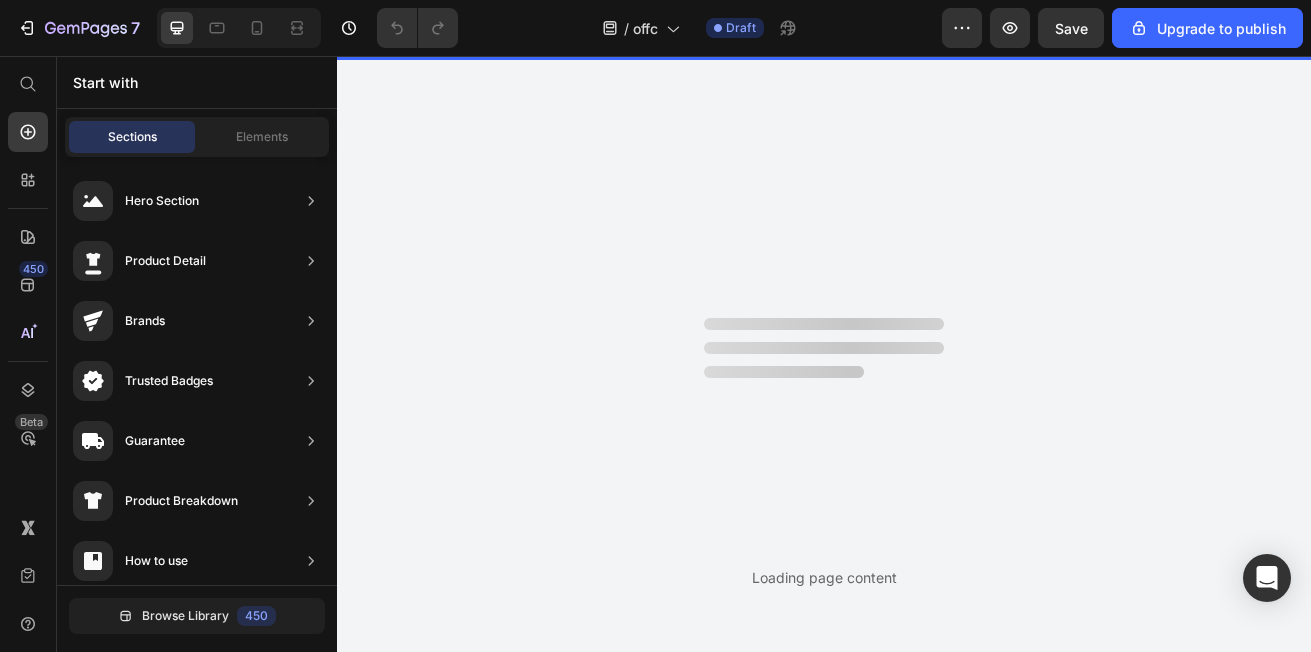 scroll, scrollTop: 0, scrollLeft: 0, axis: both 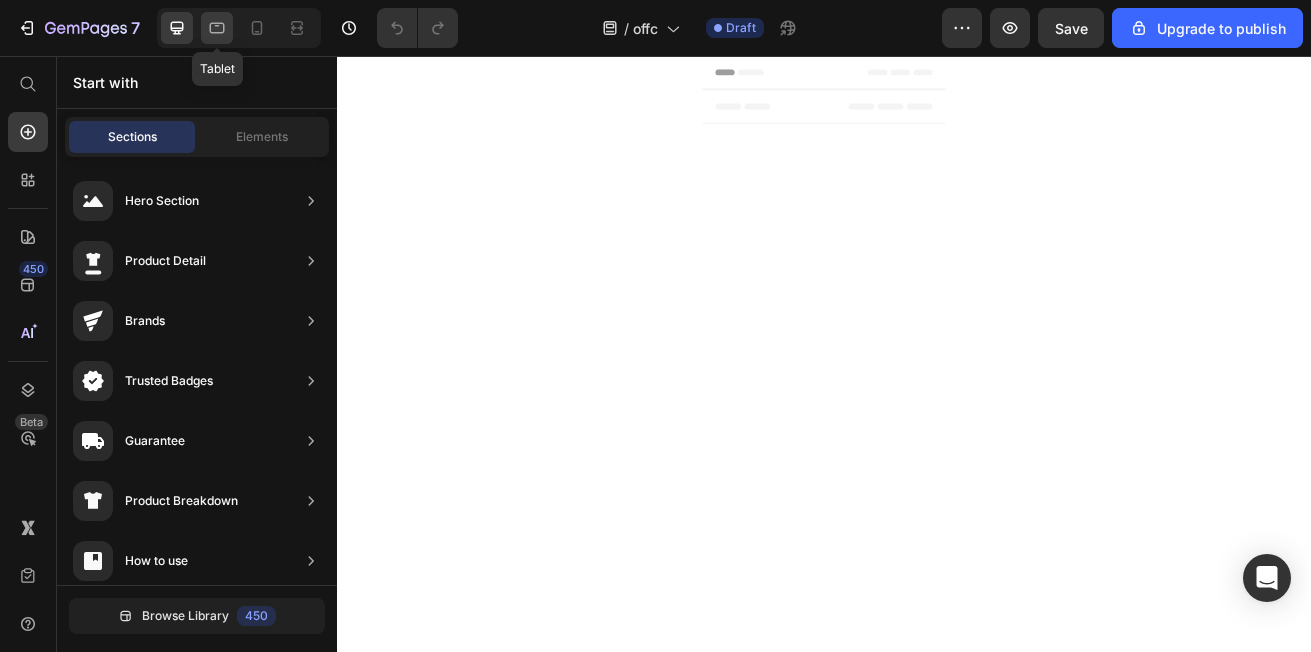 click 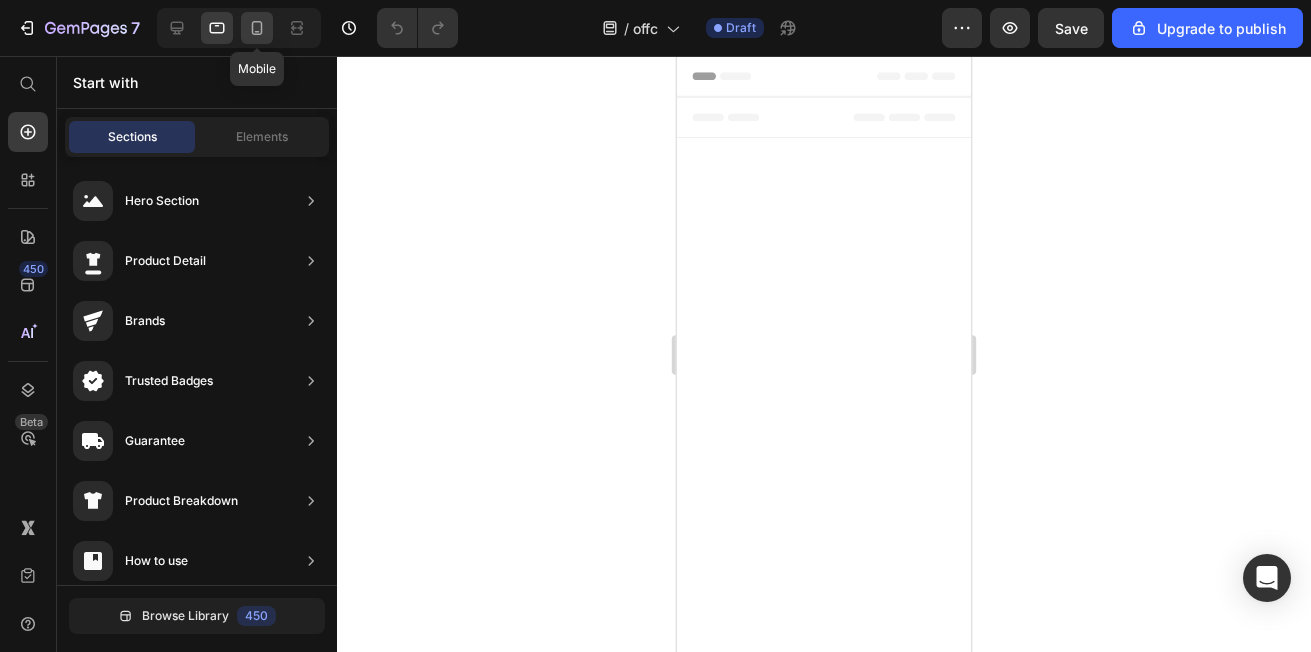 click 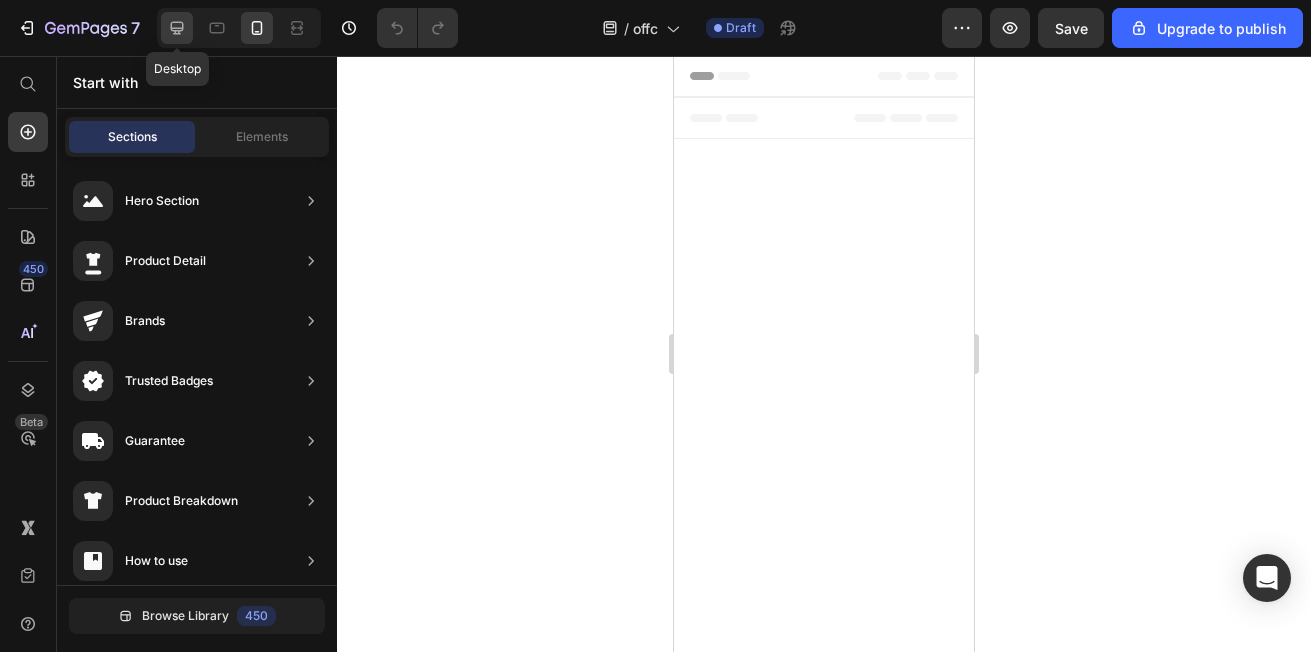 click 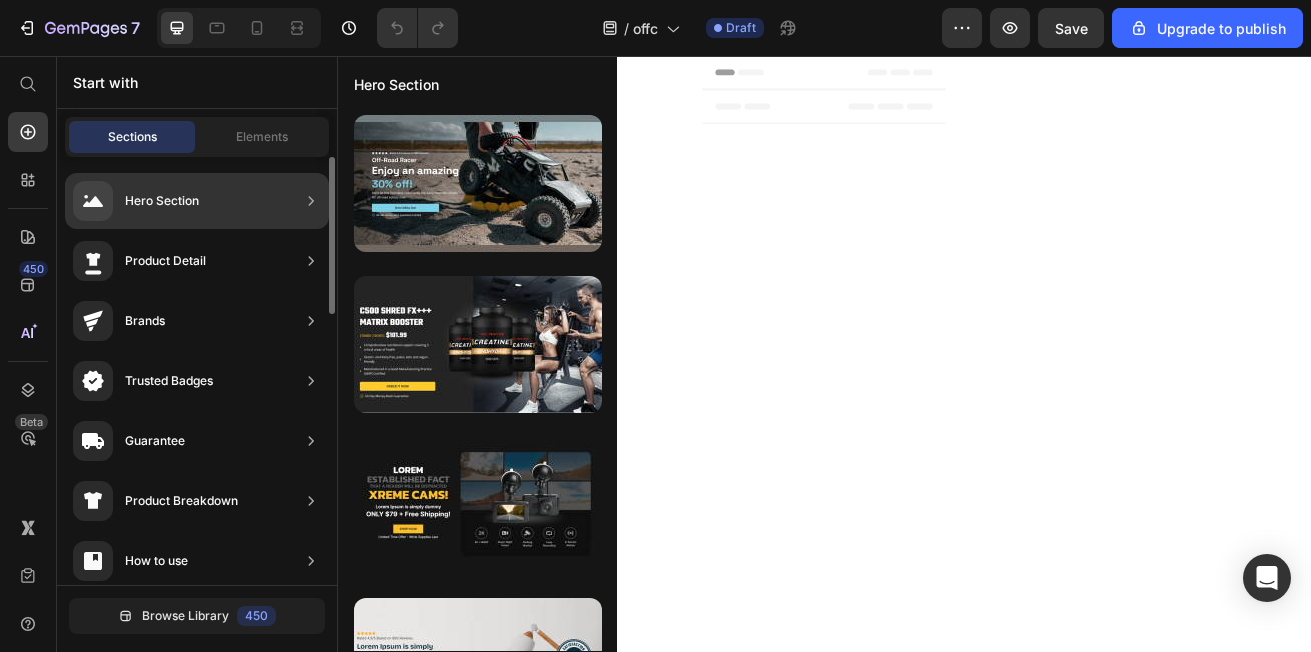 scroll, scrollTop: 0, scrollLeft: 0, axis: both 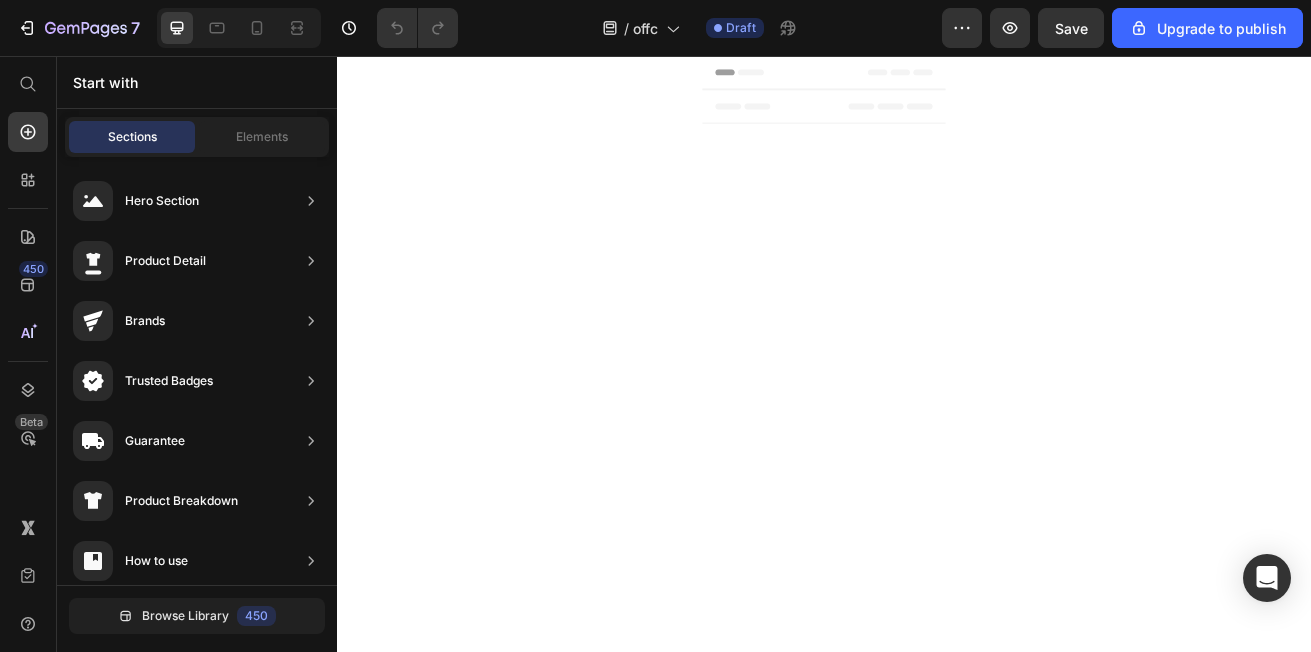 drag, startPoint x: 1127, startPoint y: 248, endPoint x: 819, endPoint y: 91, distance: 345.7065 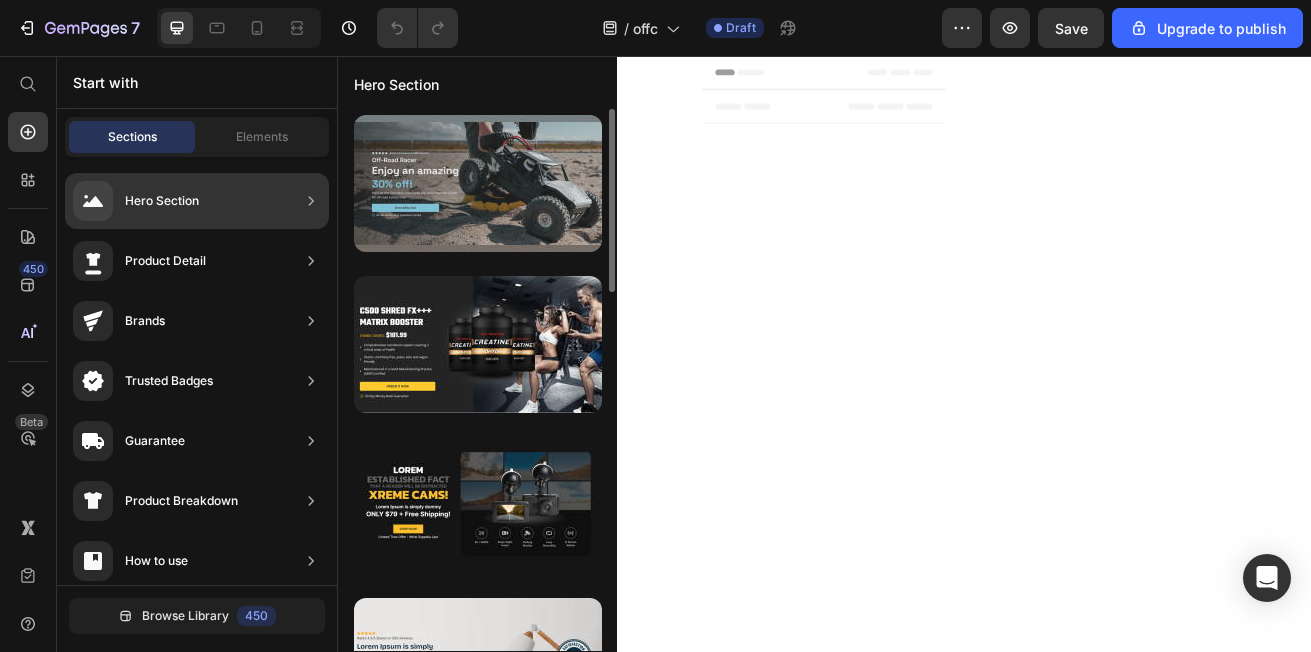 click at bounding box center (478, 183) 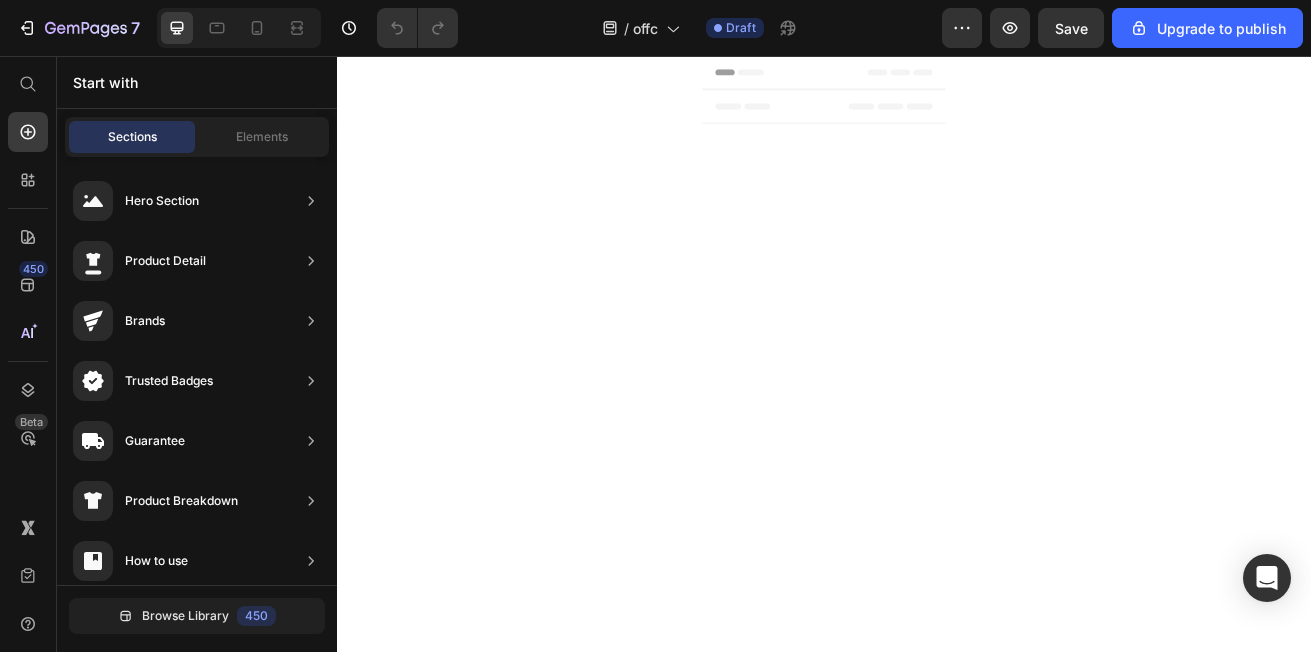 drag, startPoint x: 1139, startPoint y: 264, endPoint x: 738, endPoint y: 192, distance: 407.41257 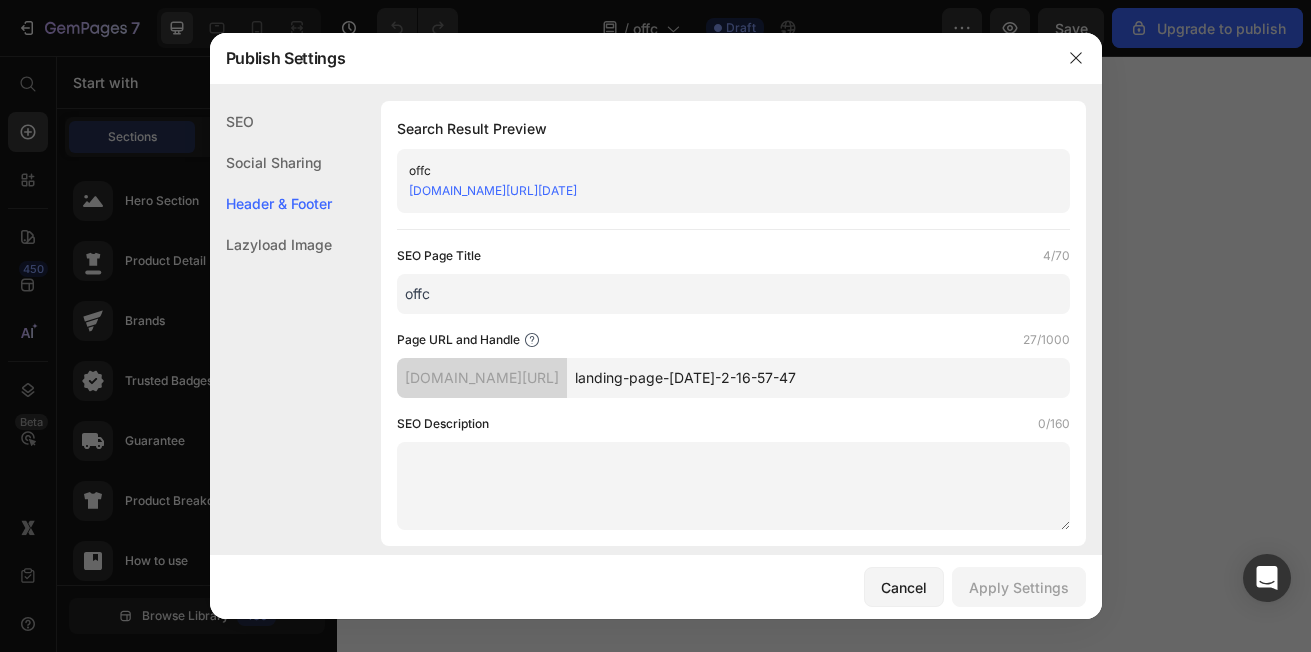 scroll, scrollTop: 937, scrollLeft: 0, axis: vertical 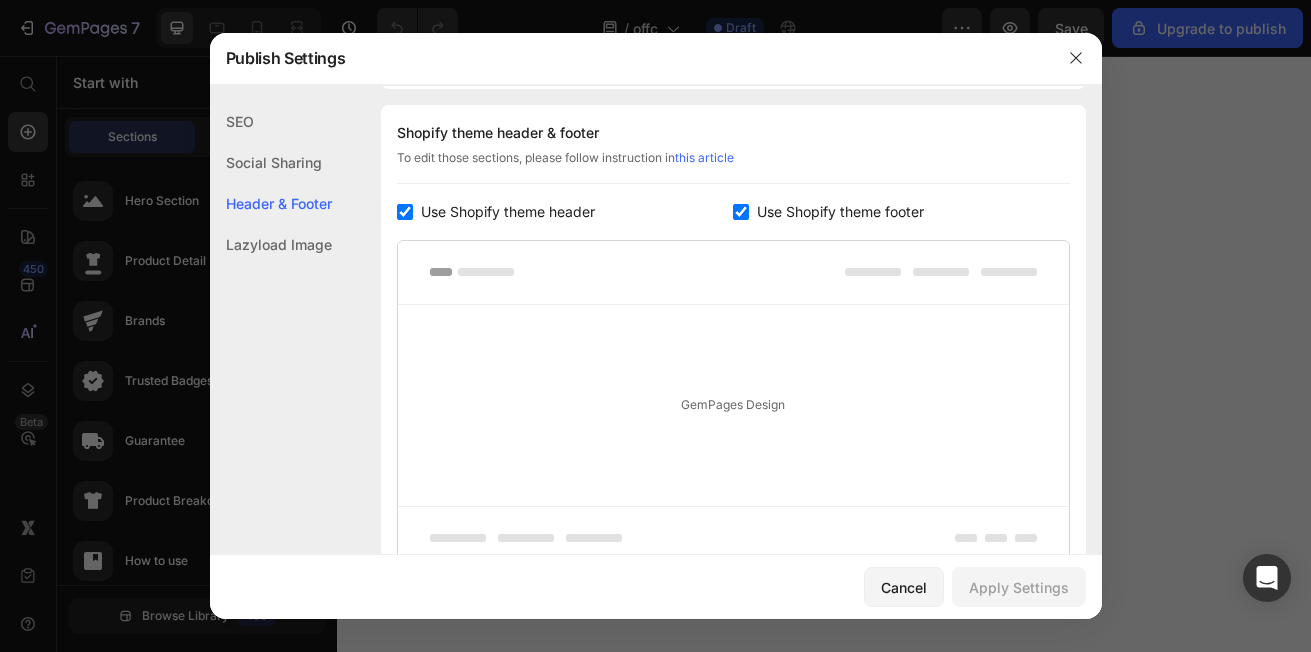 click at bounding box center (741, 212) 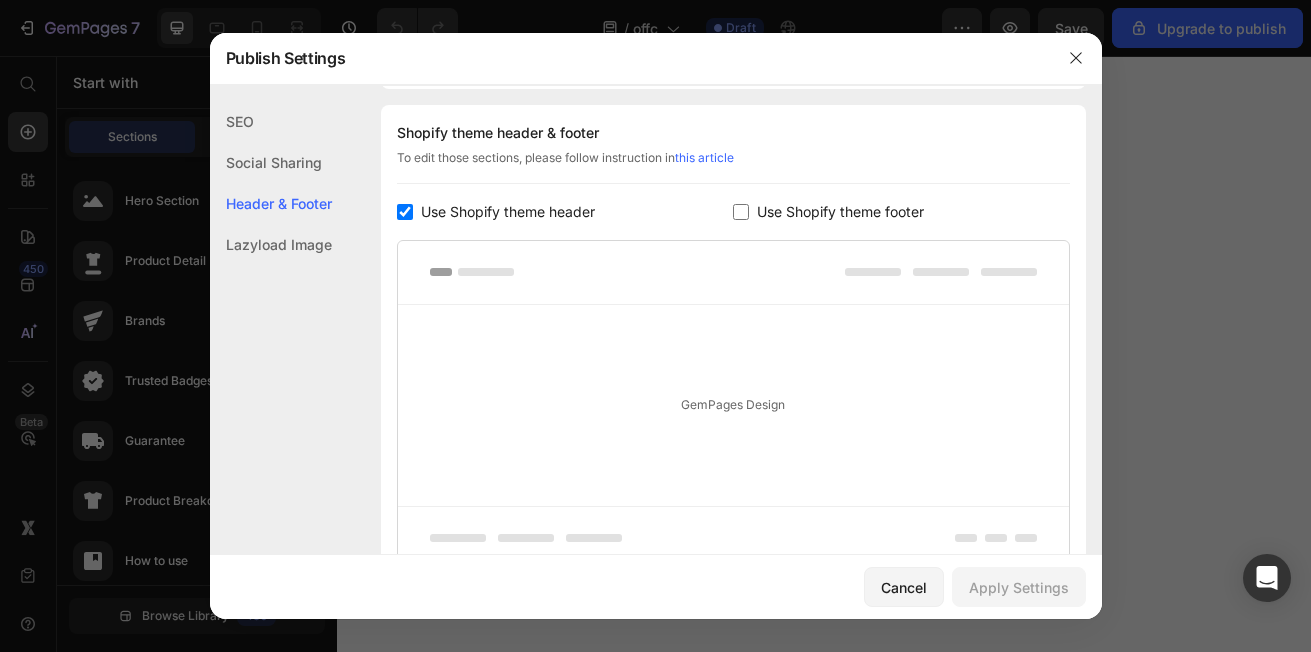 checkbox on "false" 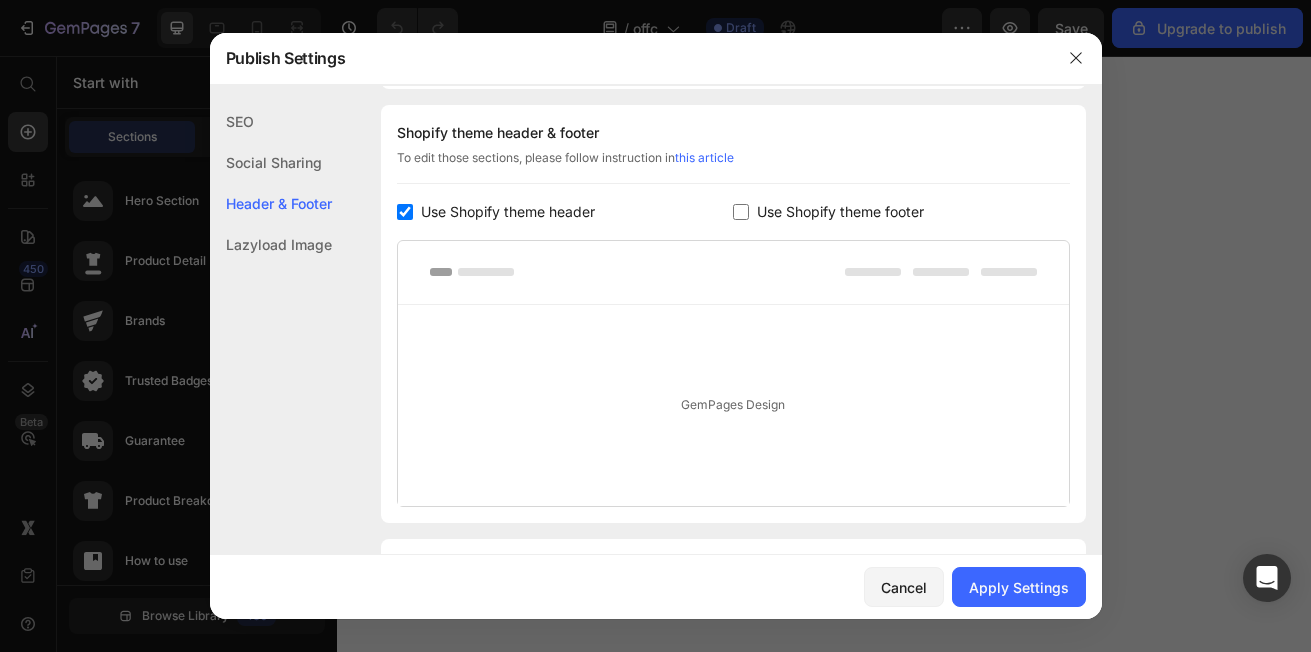 click on "Shopify theme header & footer  To edit those sections, please follow instruction in  this article Use Shopify theme header Use Shopify theme footer GemPages Design" 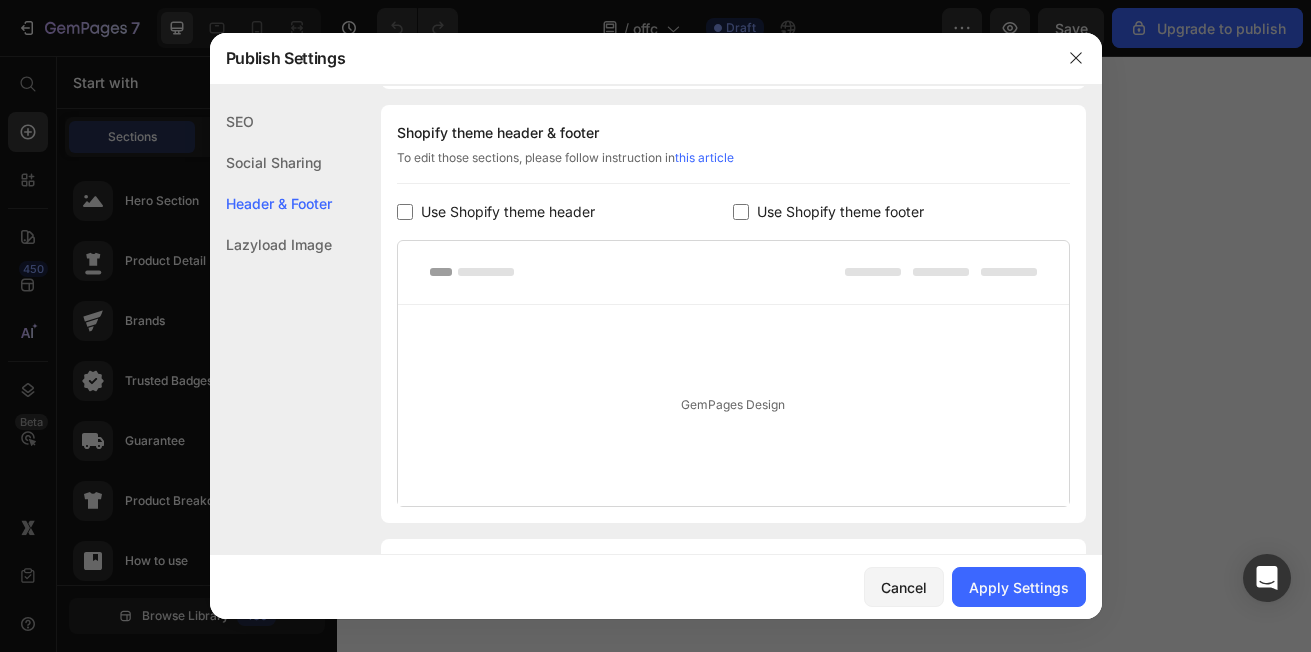 checkbox on "false" 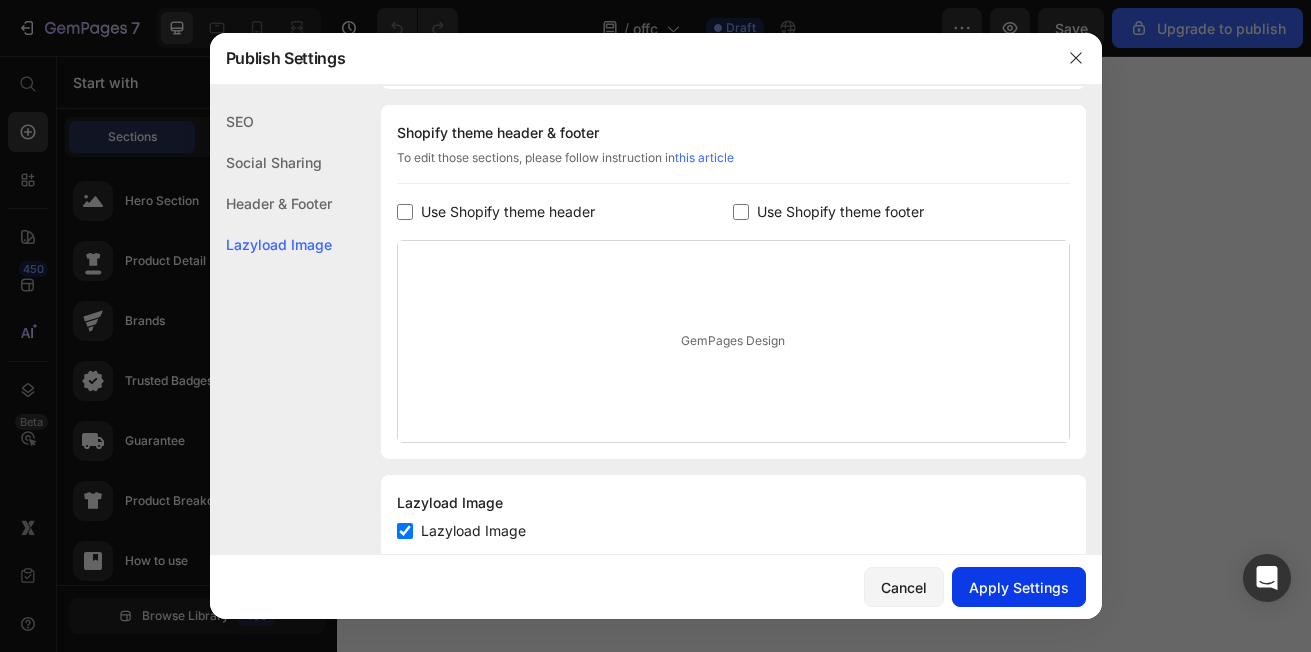 click on "Apply Settings" at bounding box center [1019, 587] 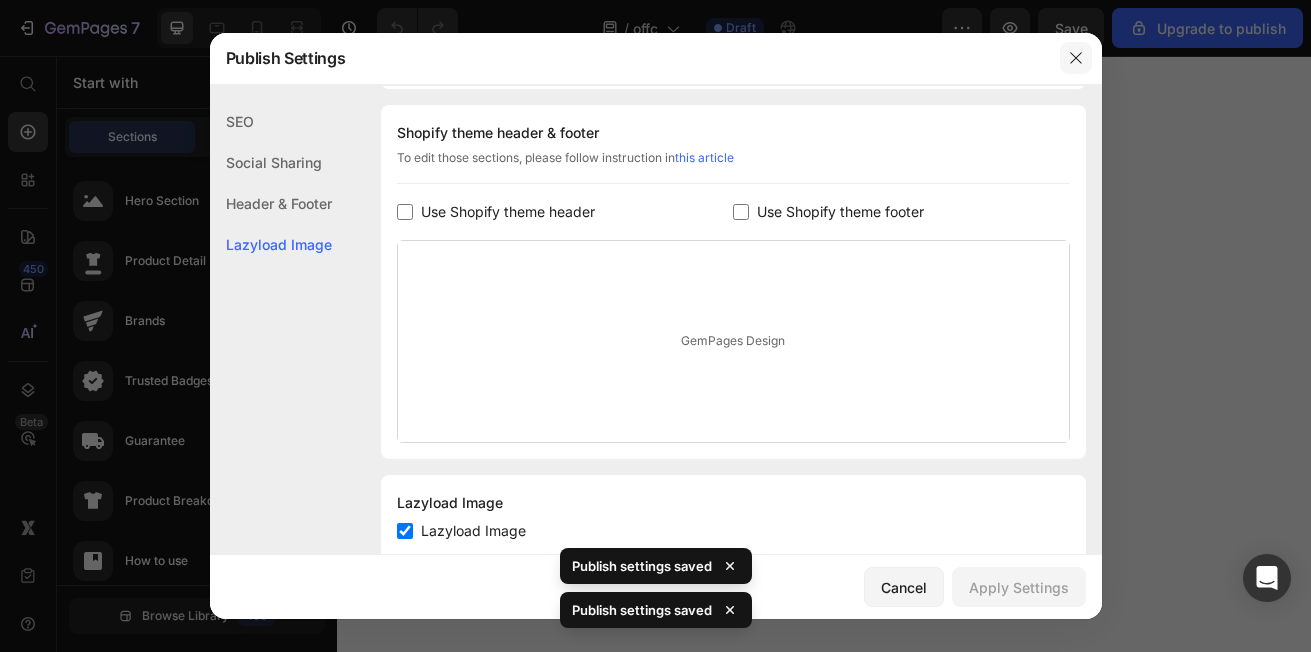 click 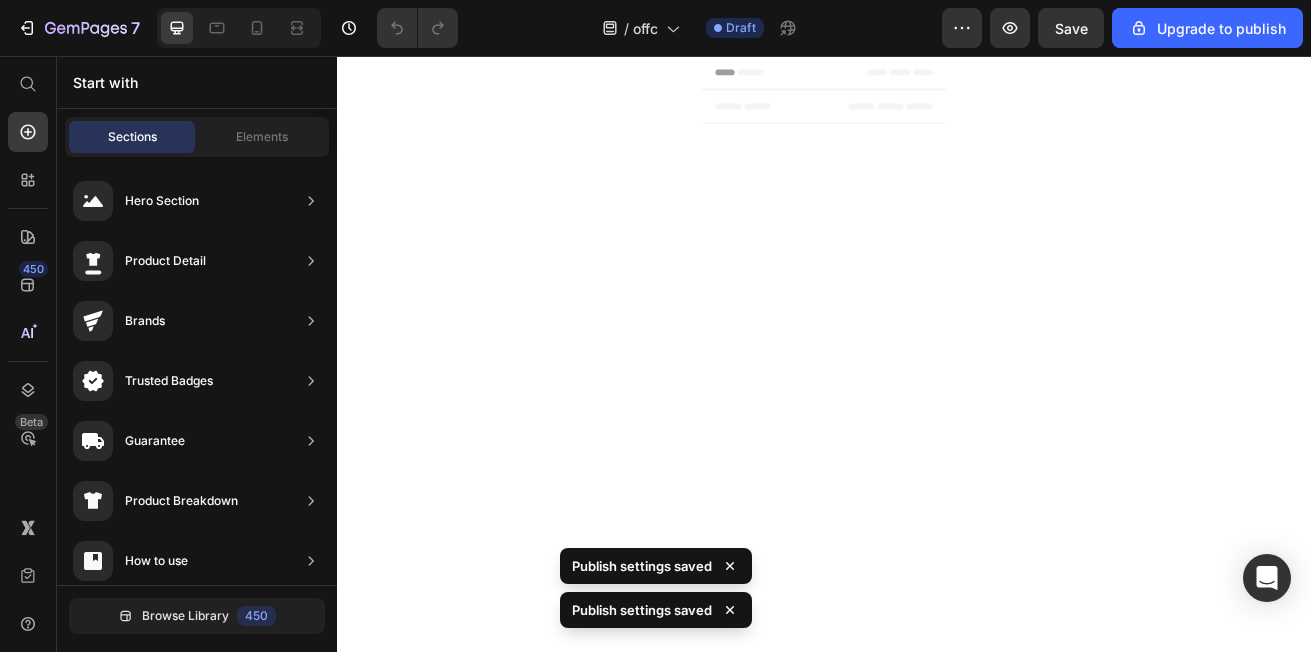 click 